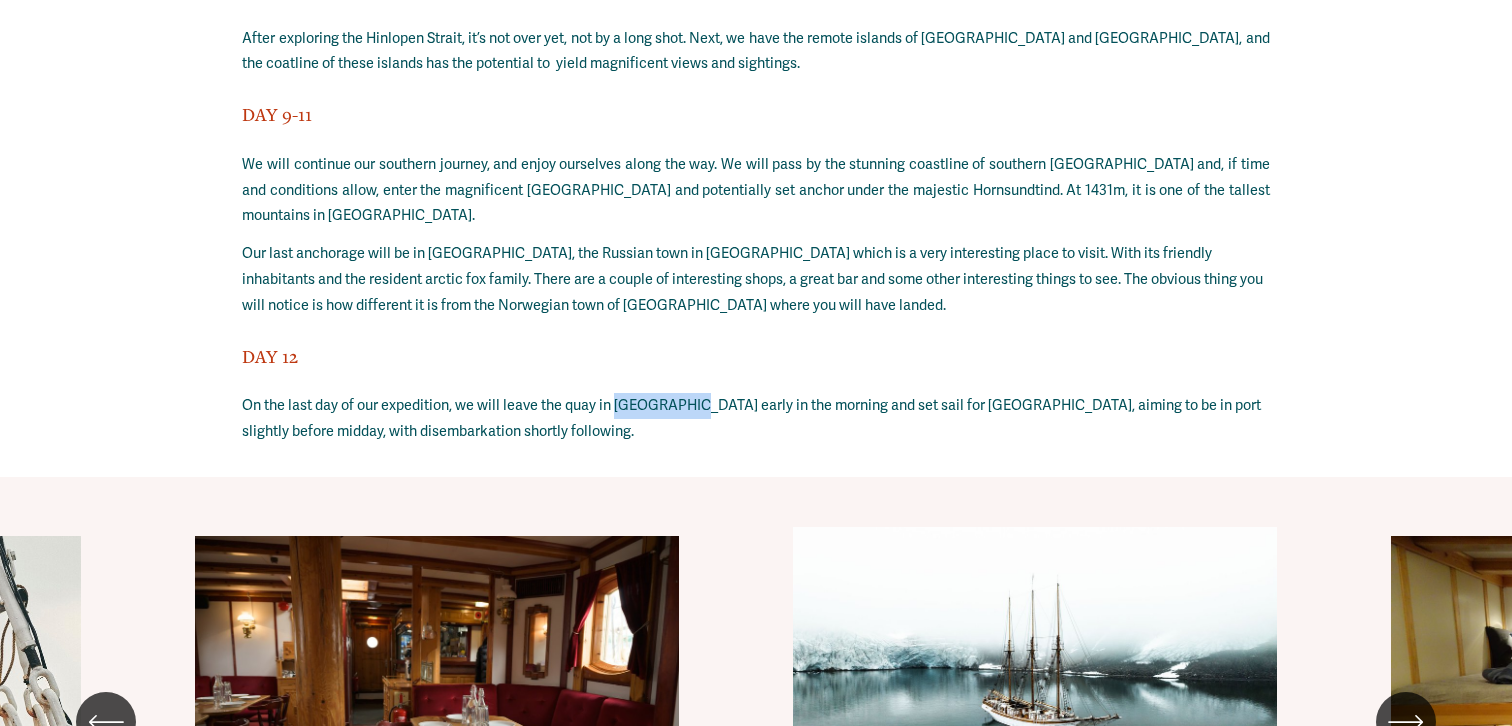 scroll, scrollTop: 19137, scrollLeft: 0, axis: vertical 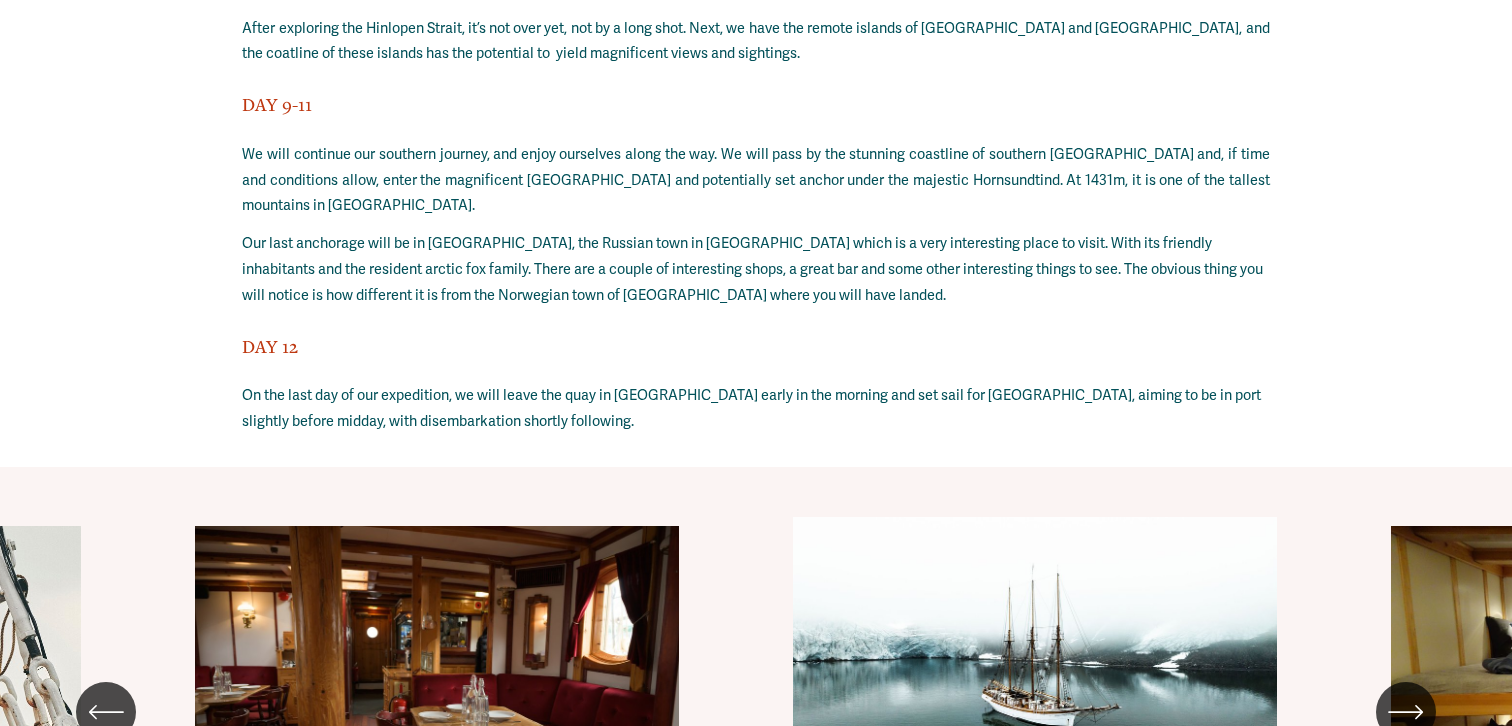 click on "[PERSON_NAME]
Linden beside a glacier in [GEOGRAPHIC_DATA]" 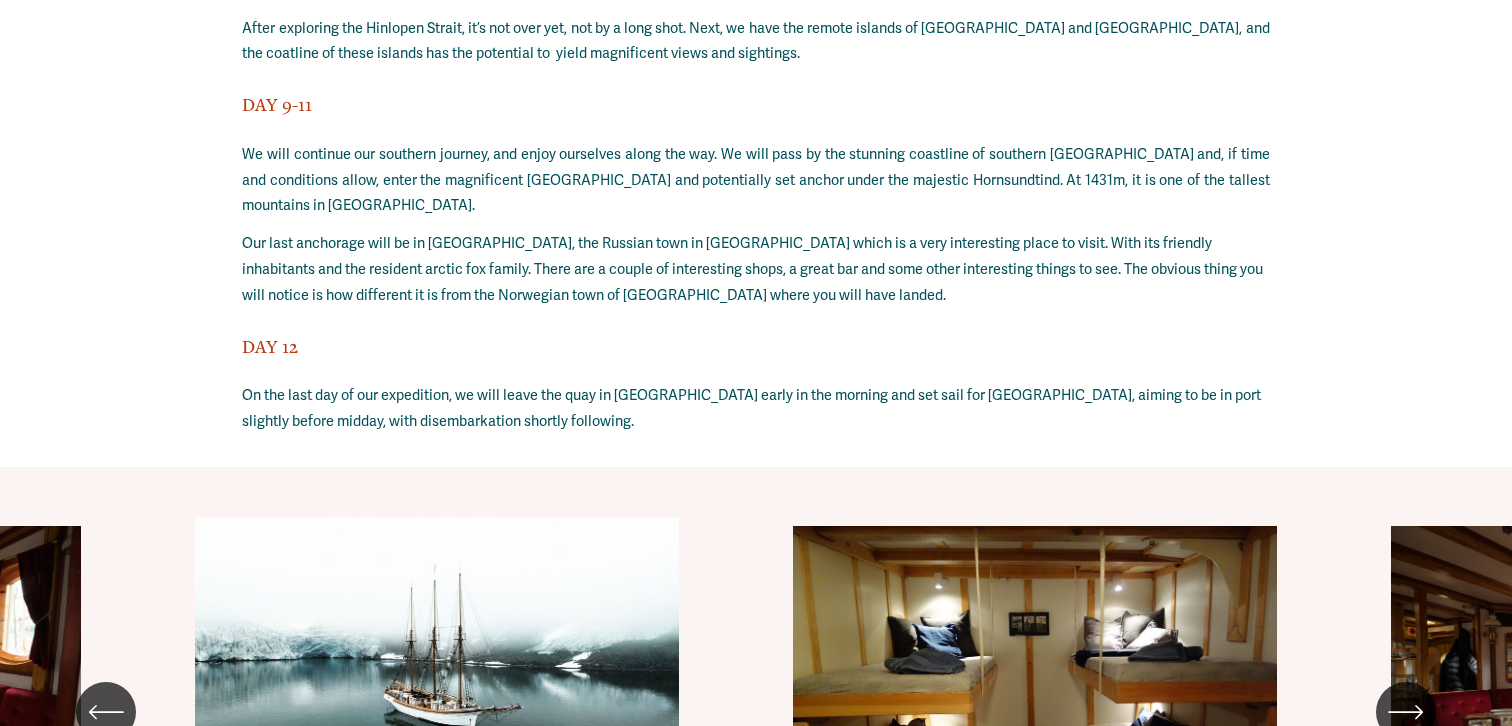 click 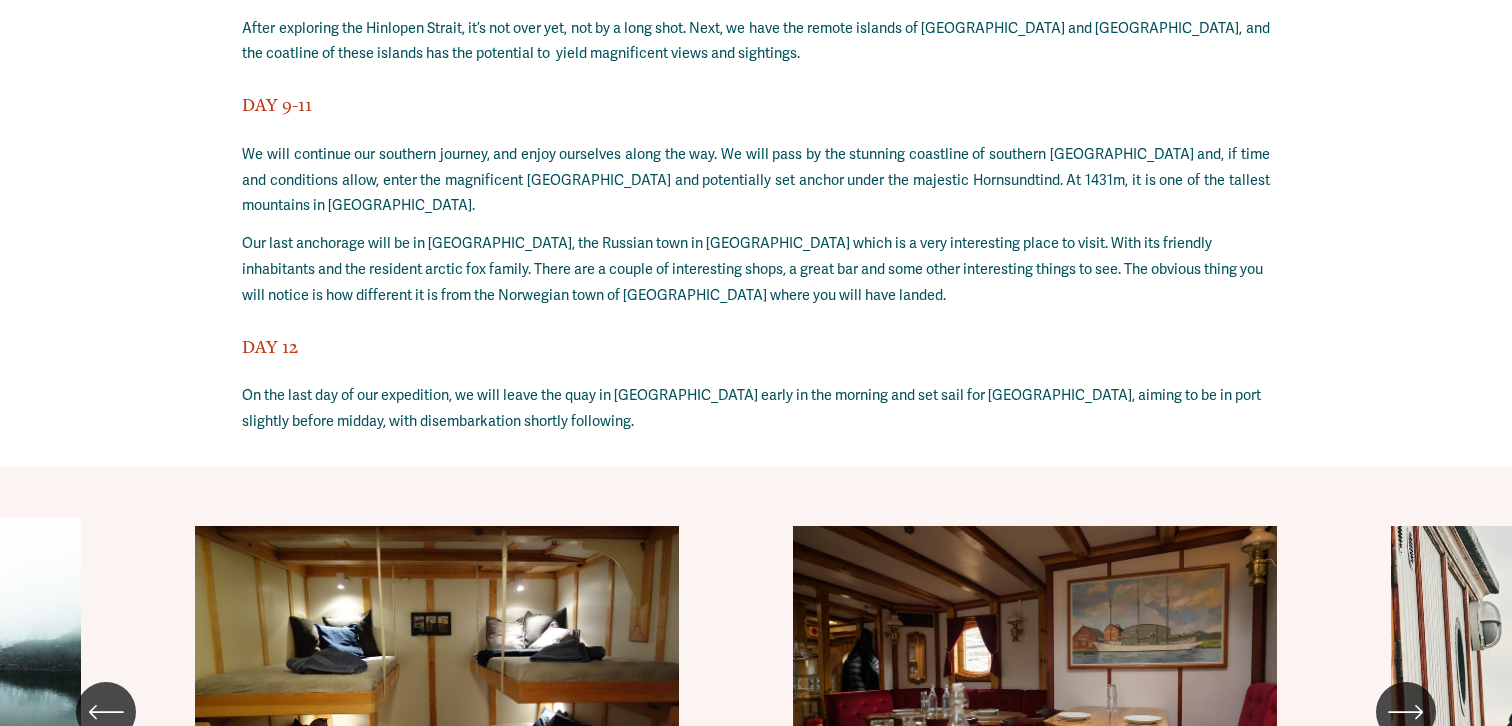 click 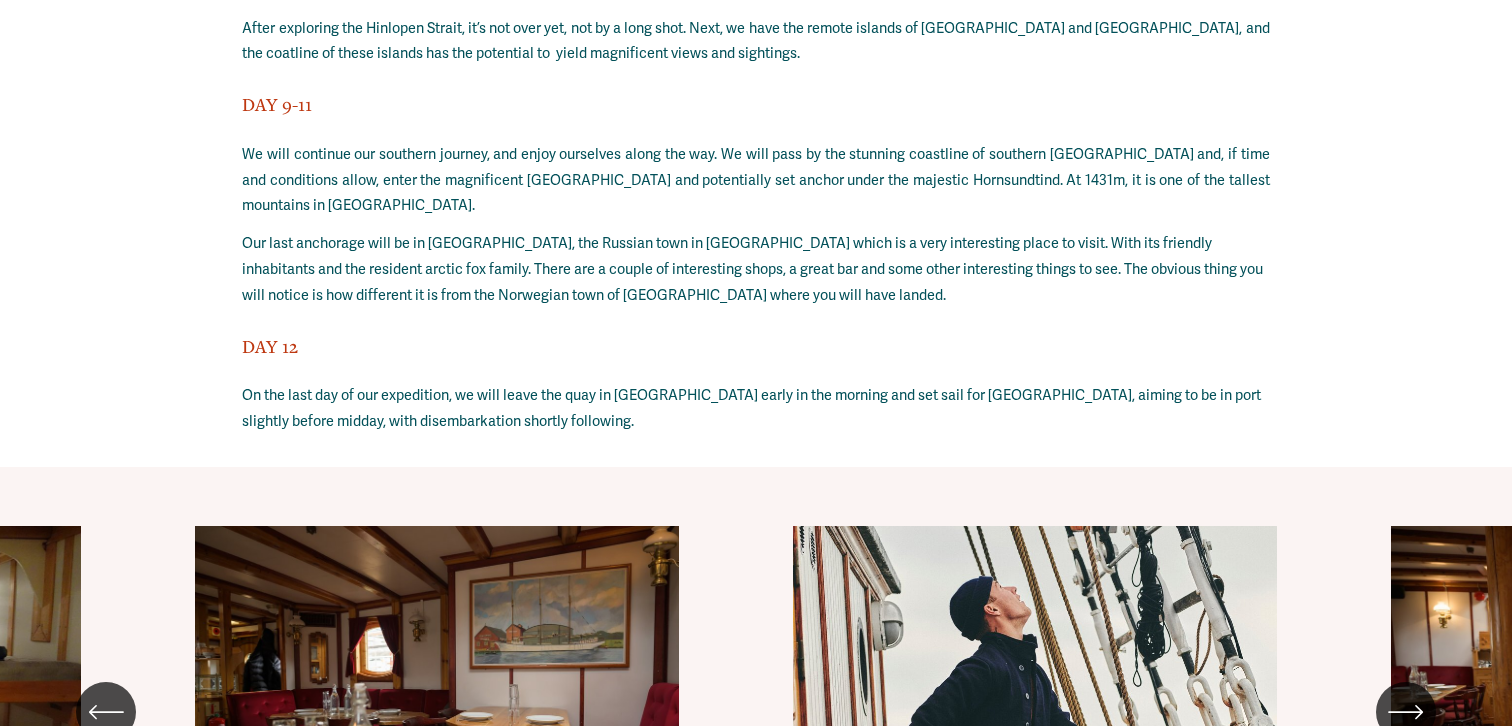 click 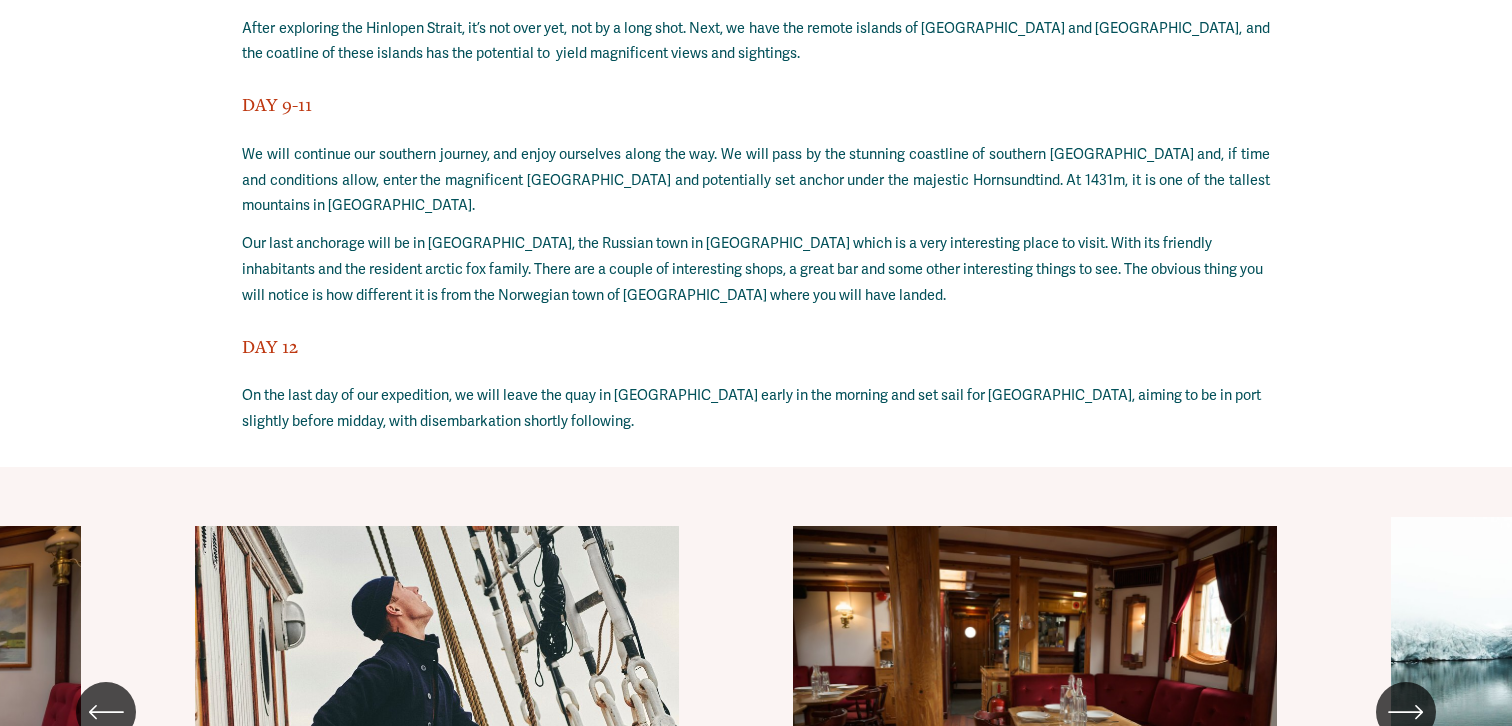 click 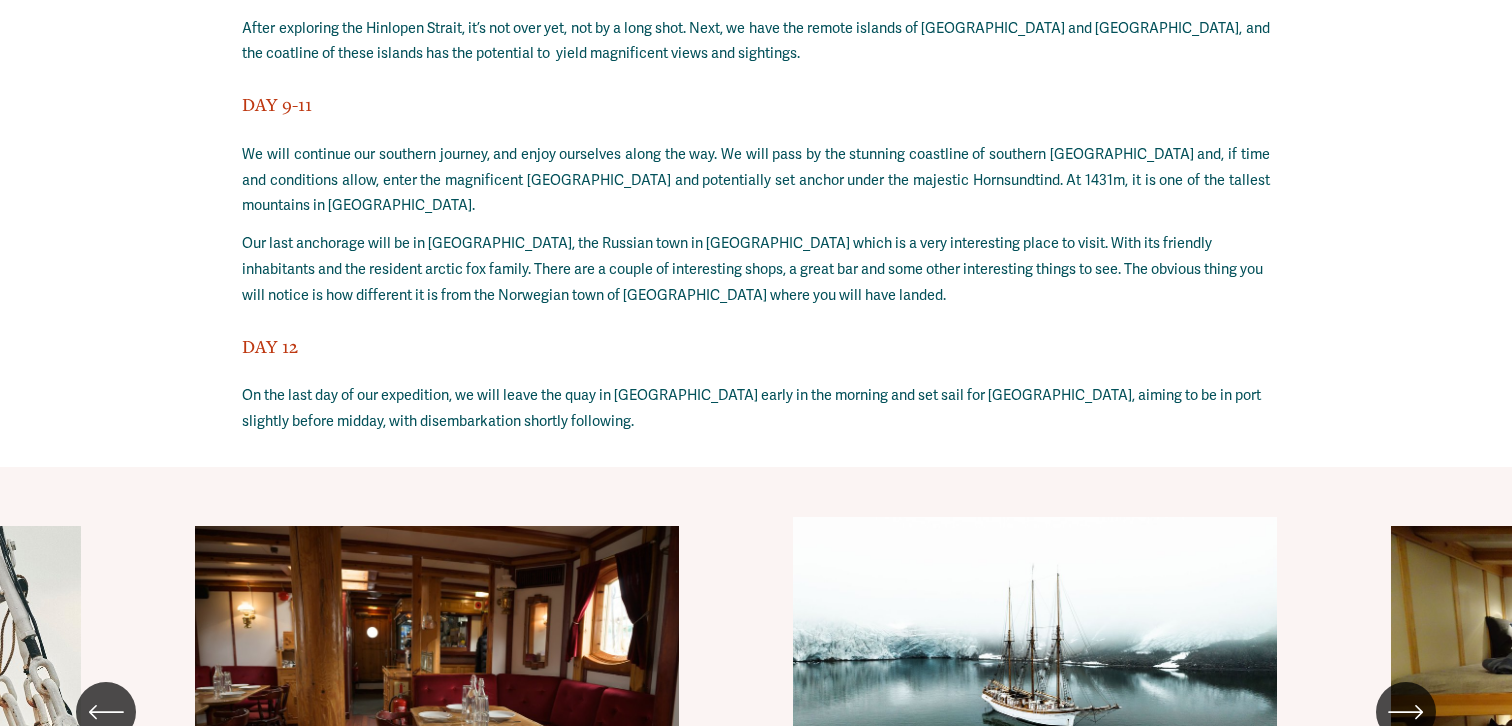 click 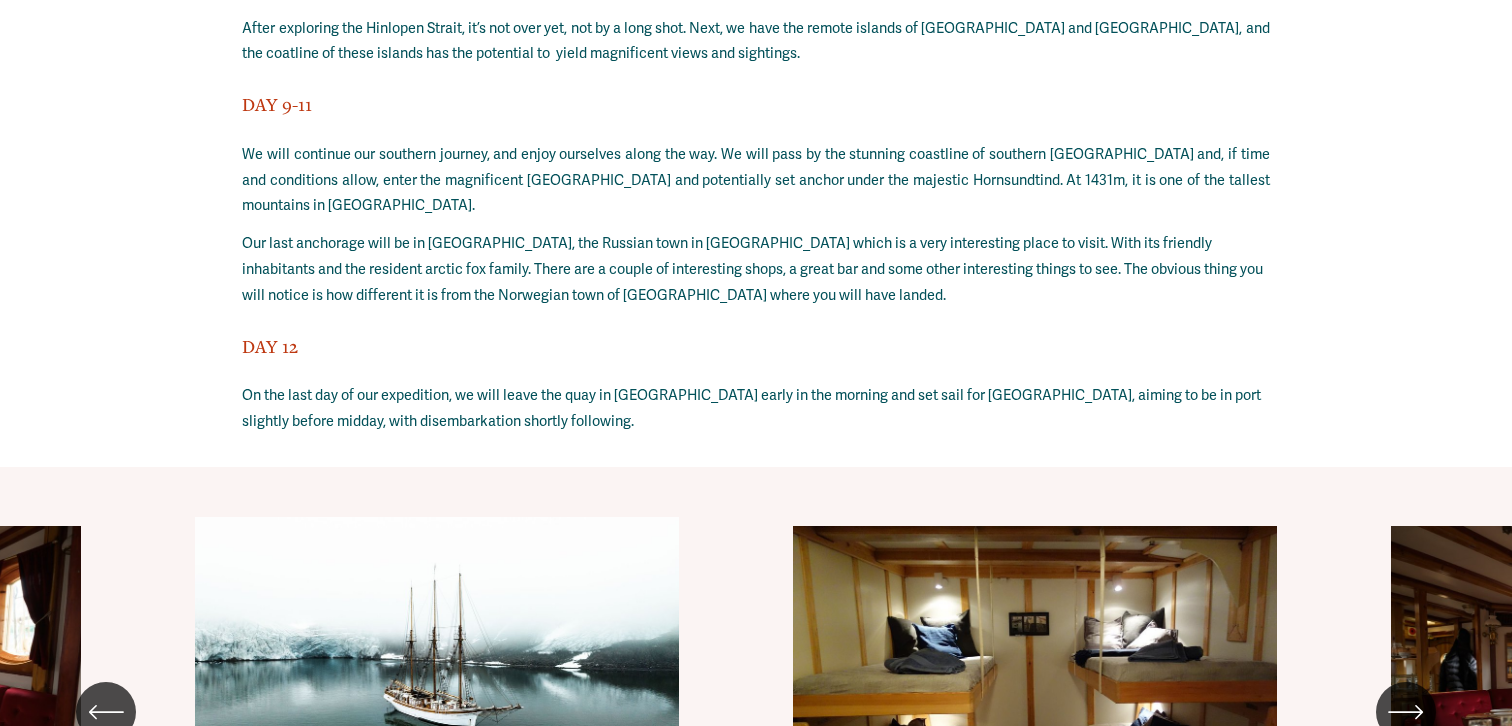 click 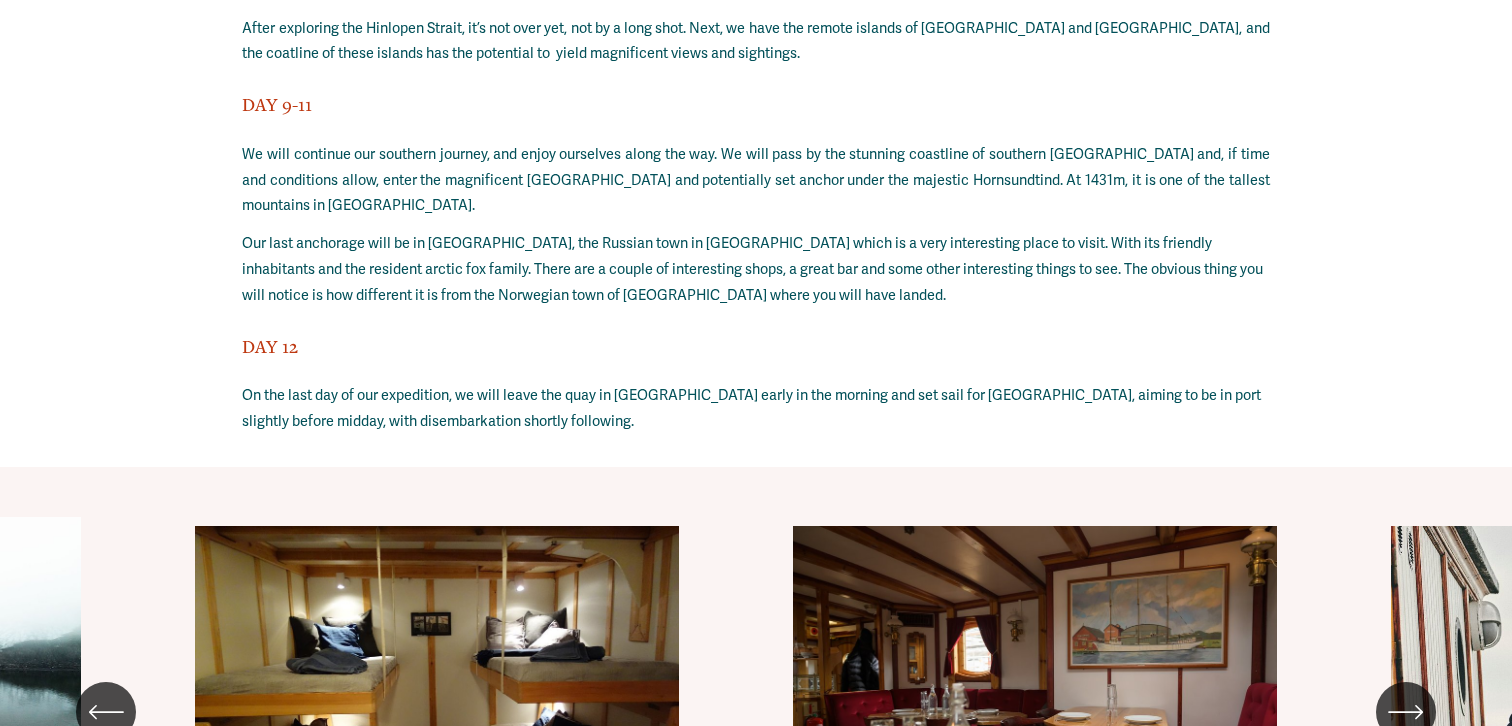 click 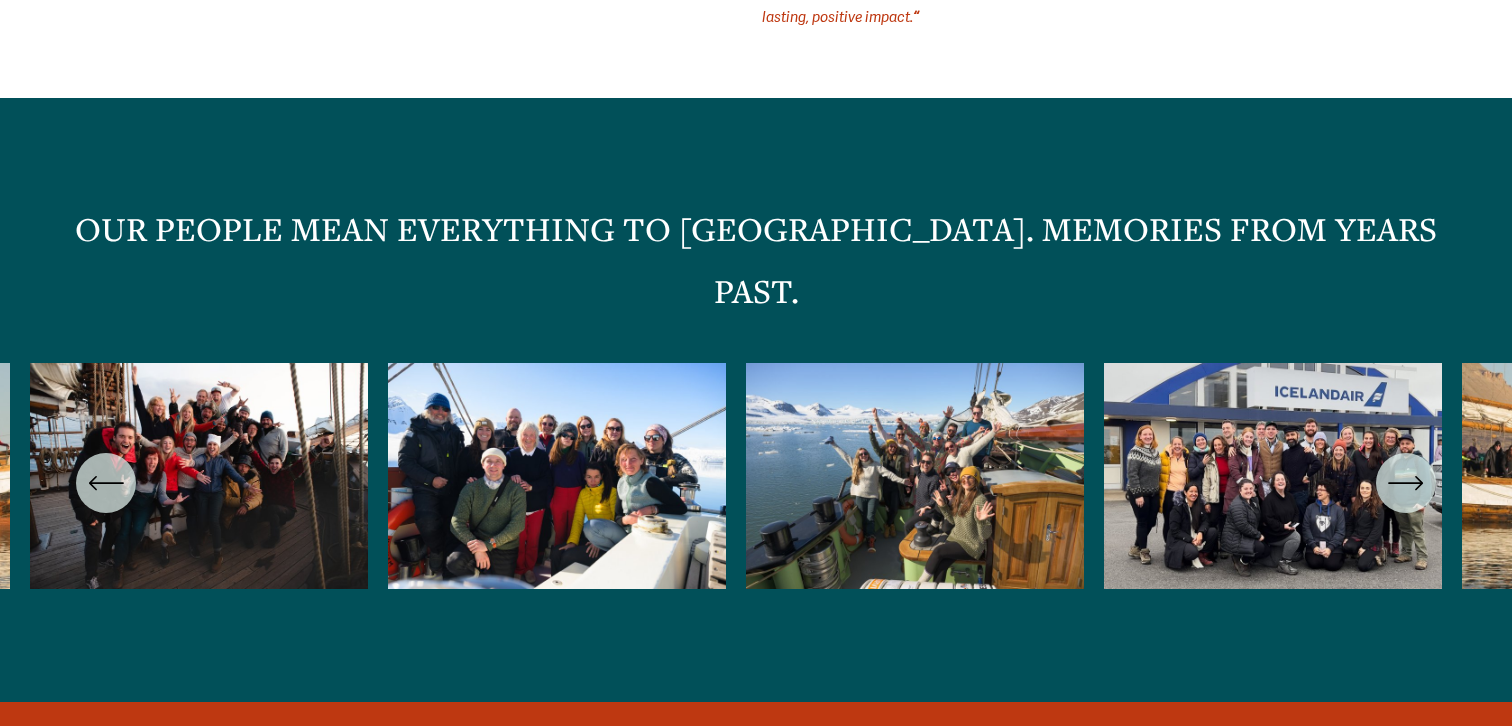 scroll, scrollTop: 9666, scrollLeft: 0, axis: vertical 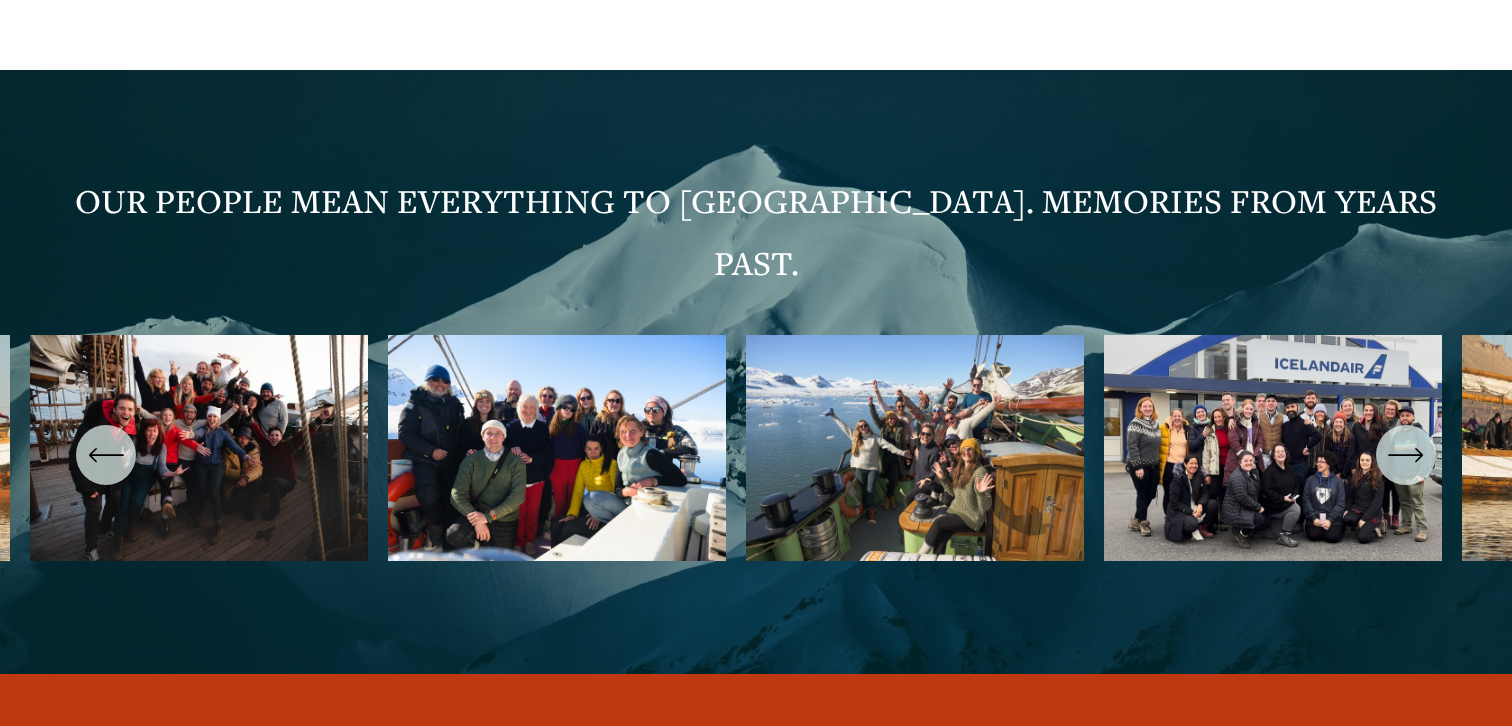 click at bounding box center [756, 454] 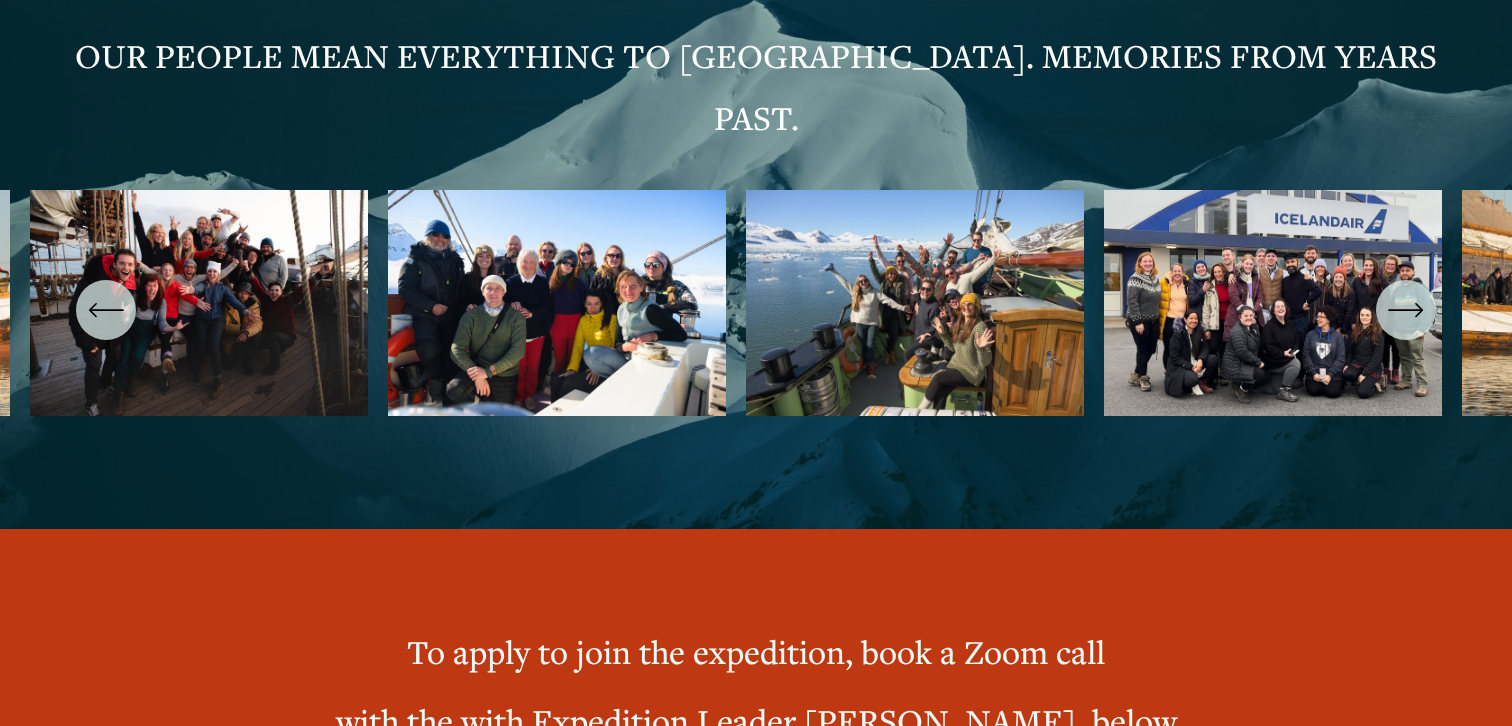 scroll, scrollTop: 9763, scrollLeft: 0, axis: vertical 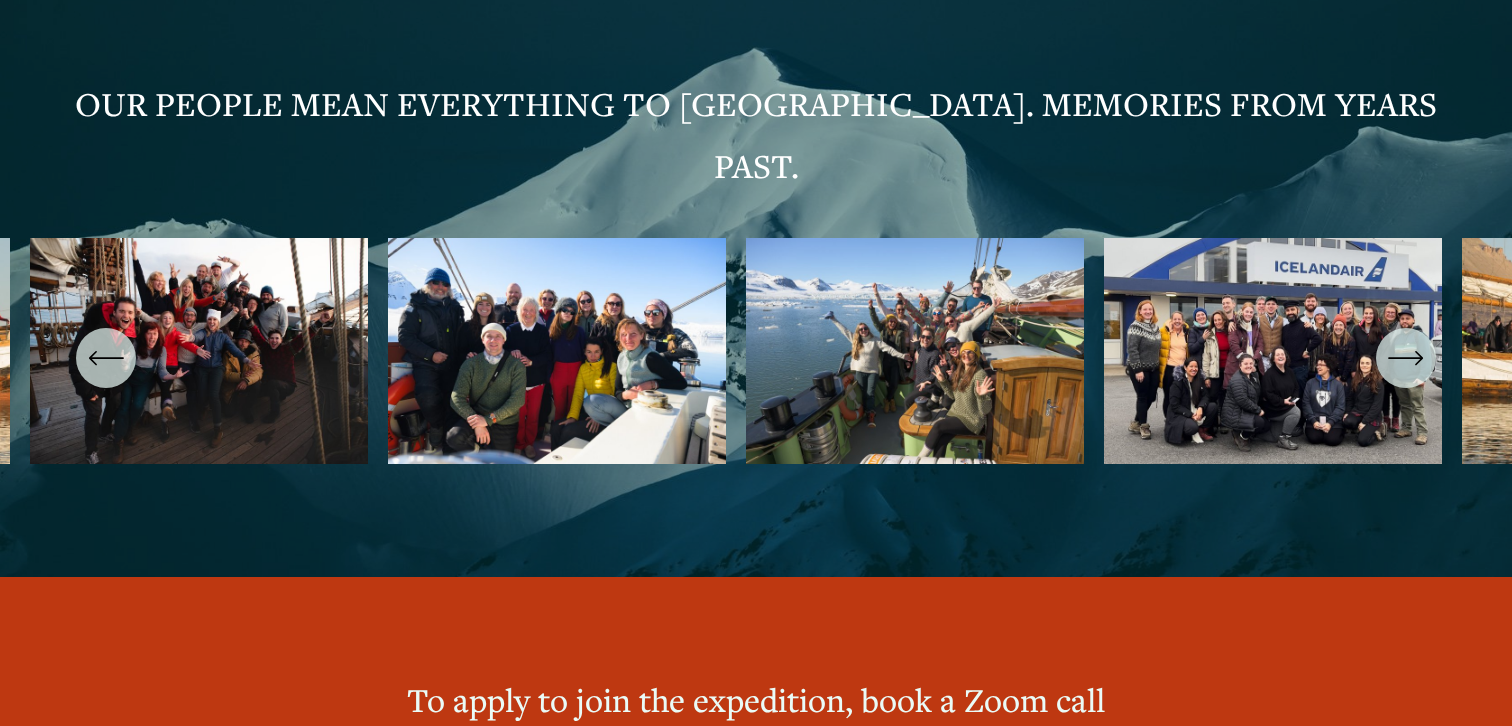 click 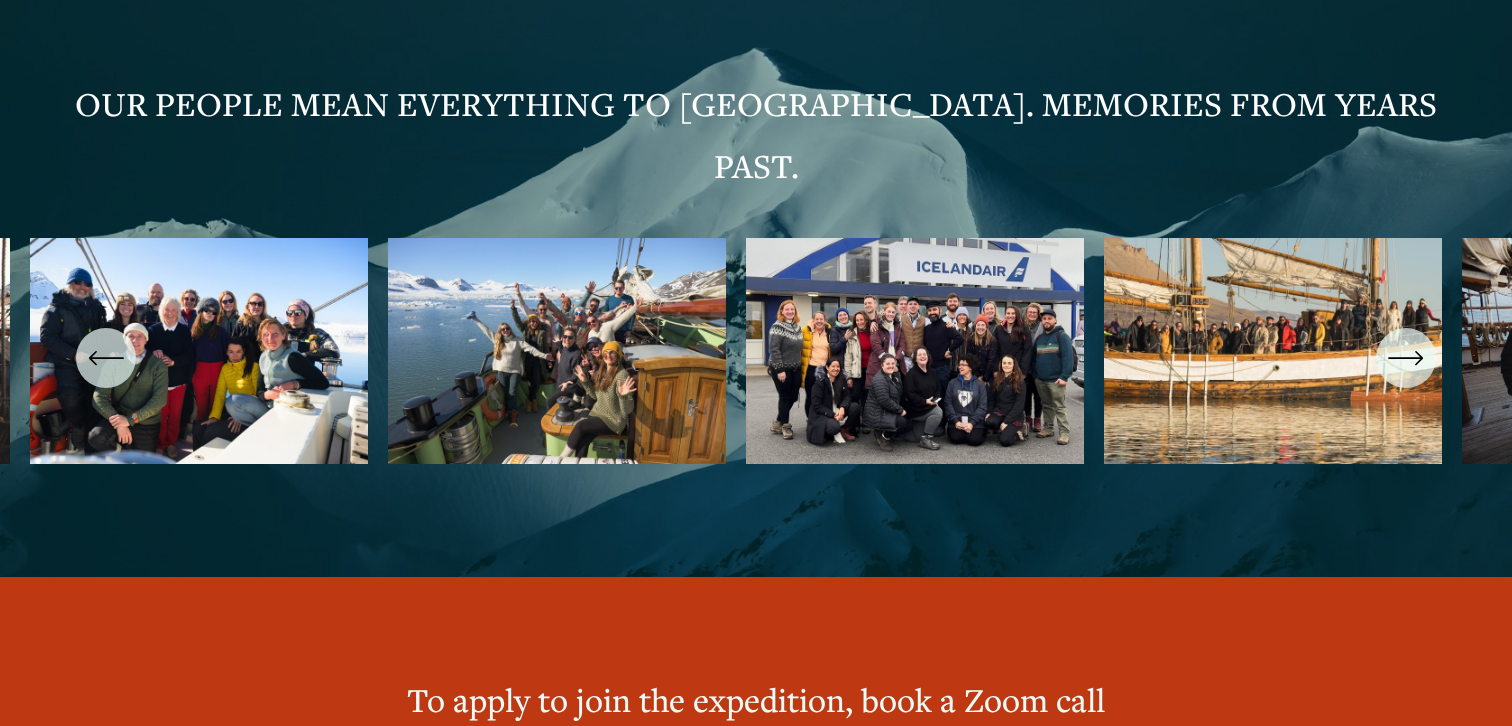 click 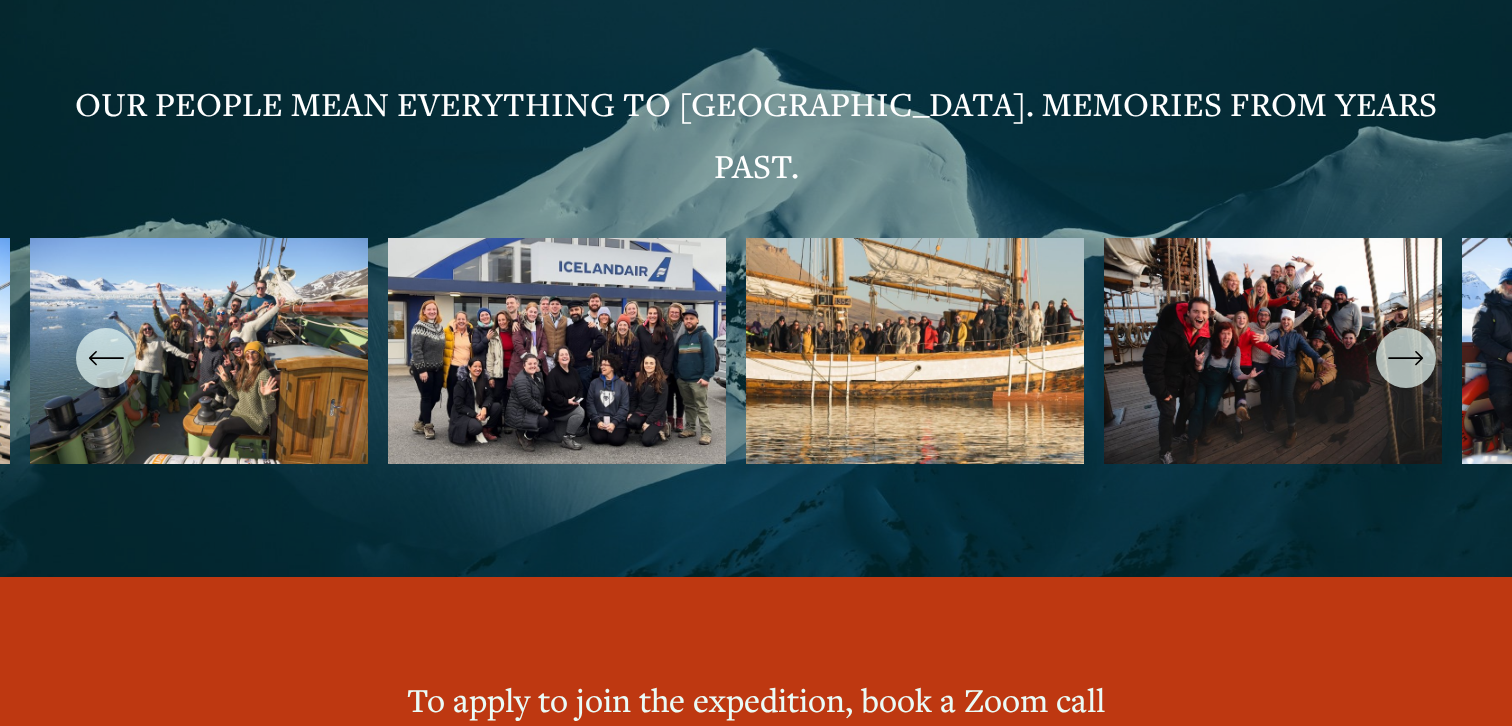 click 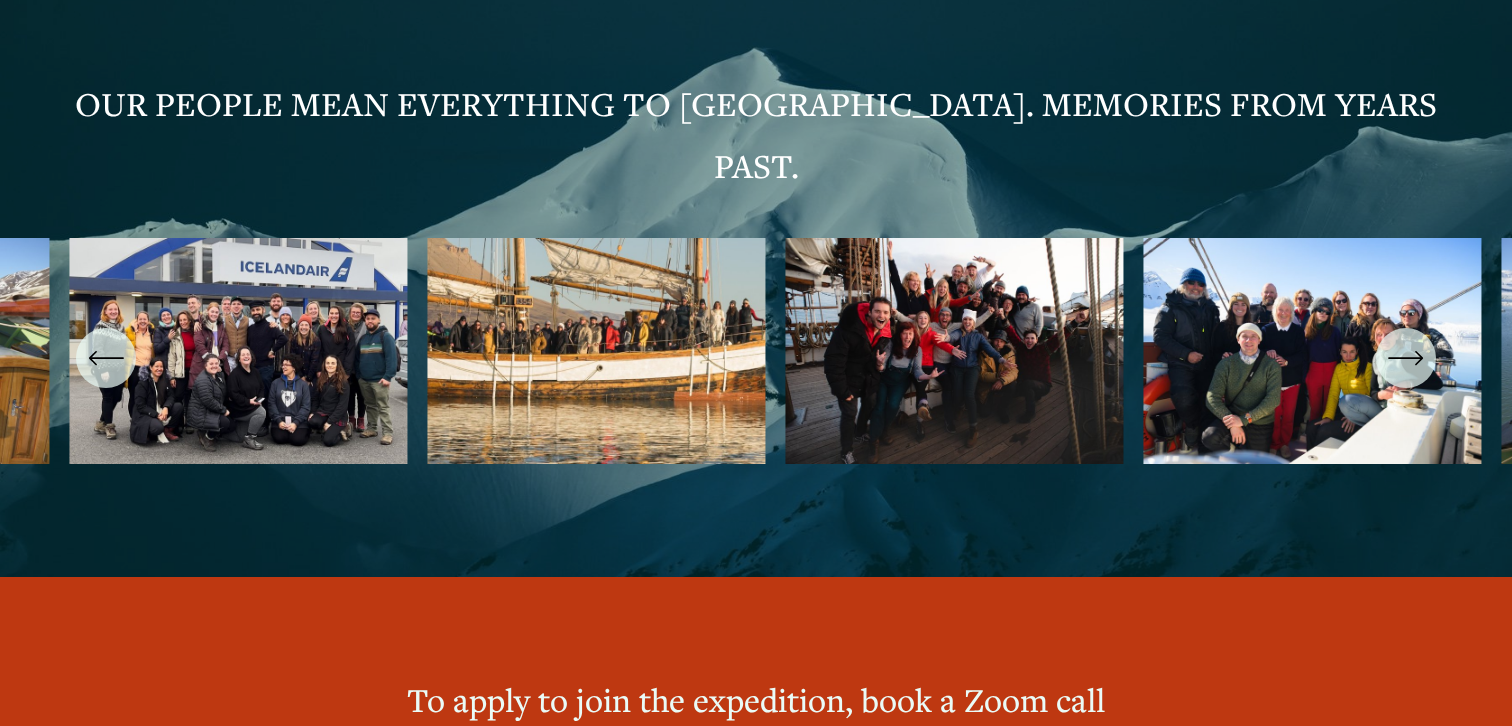 click 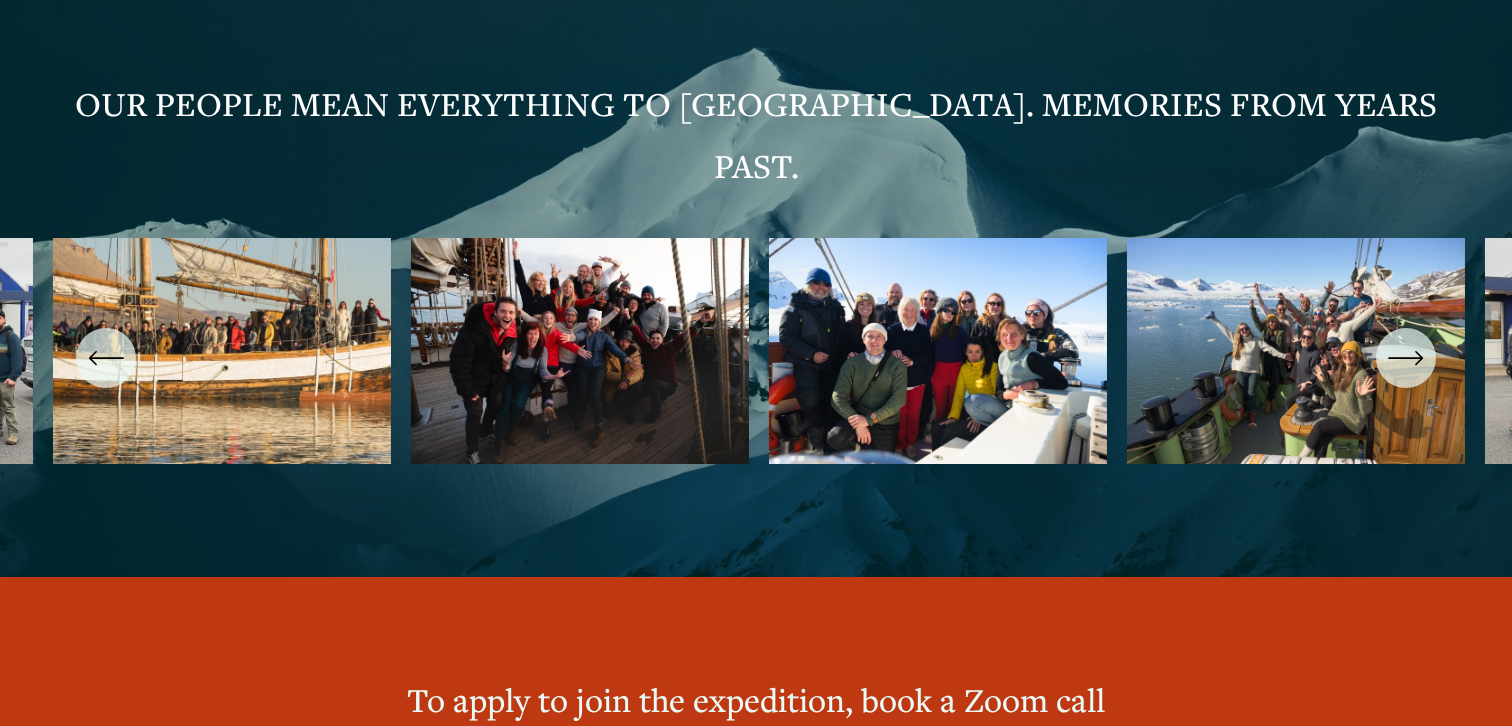 click 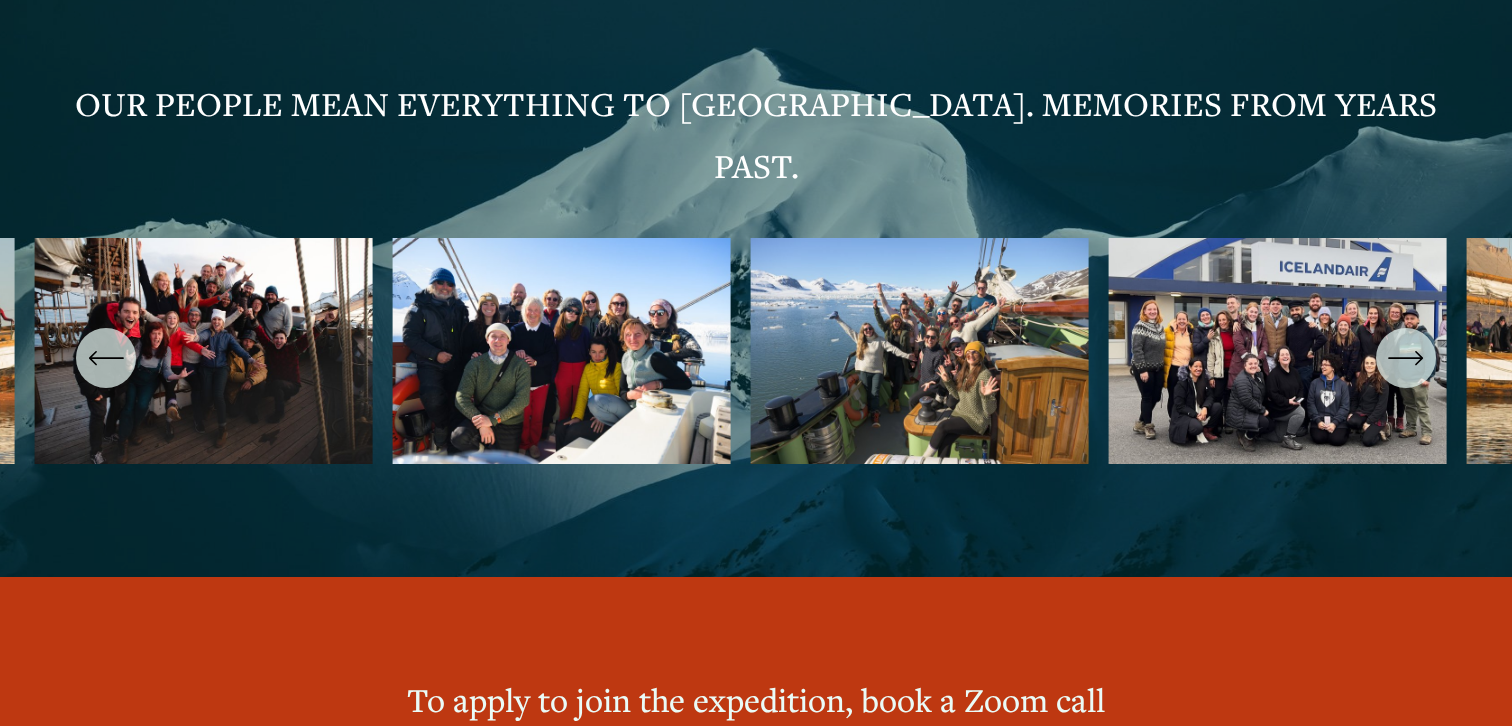 click 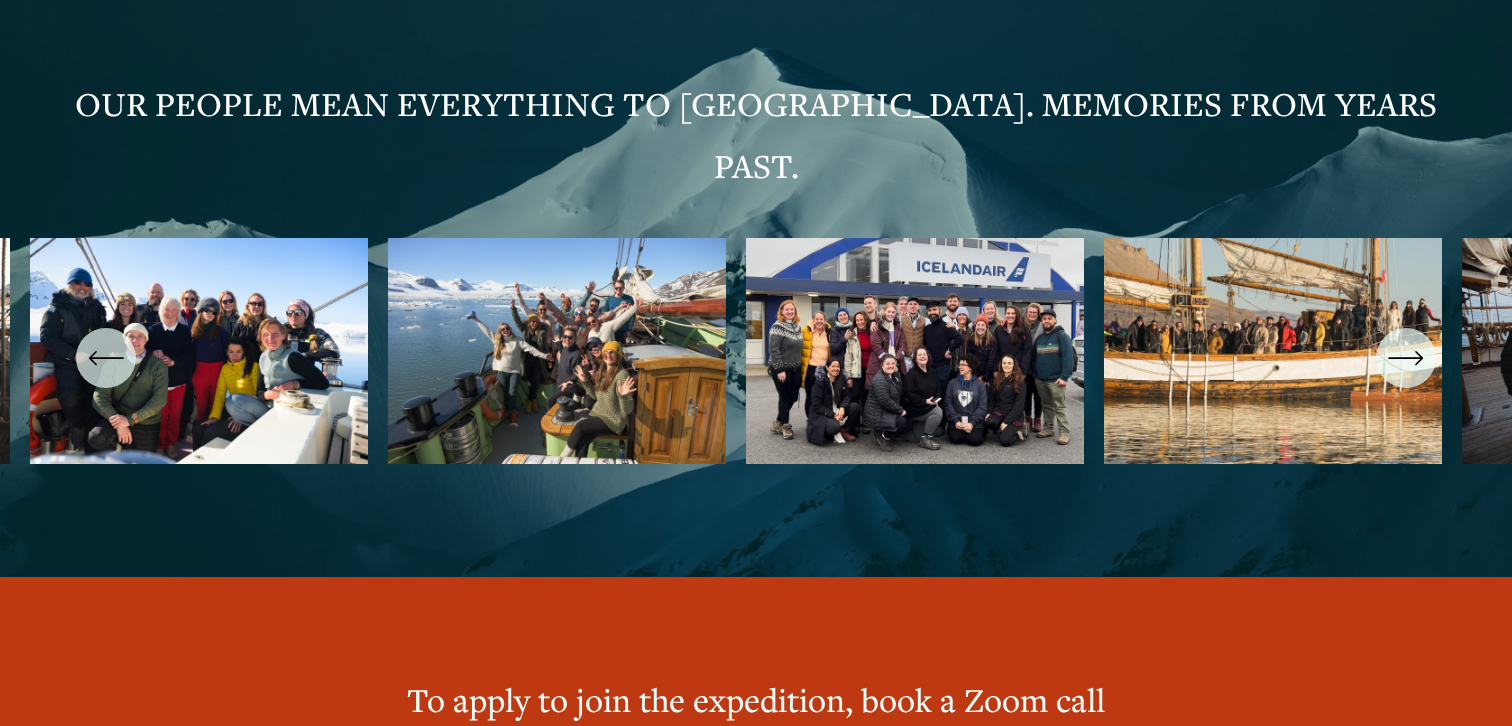 click 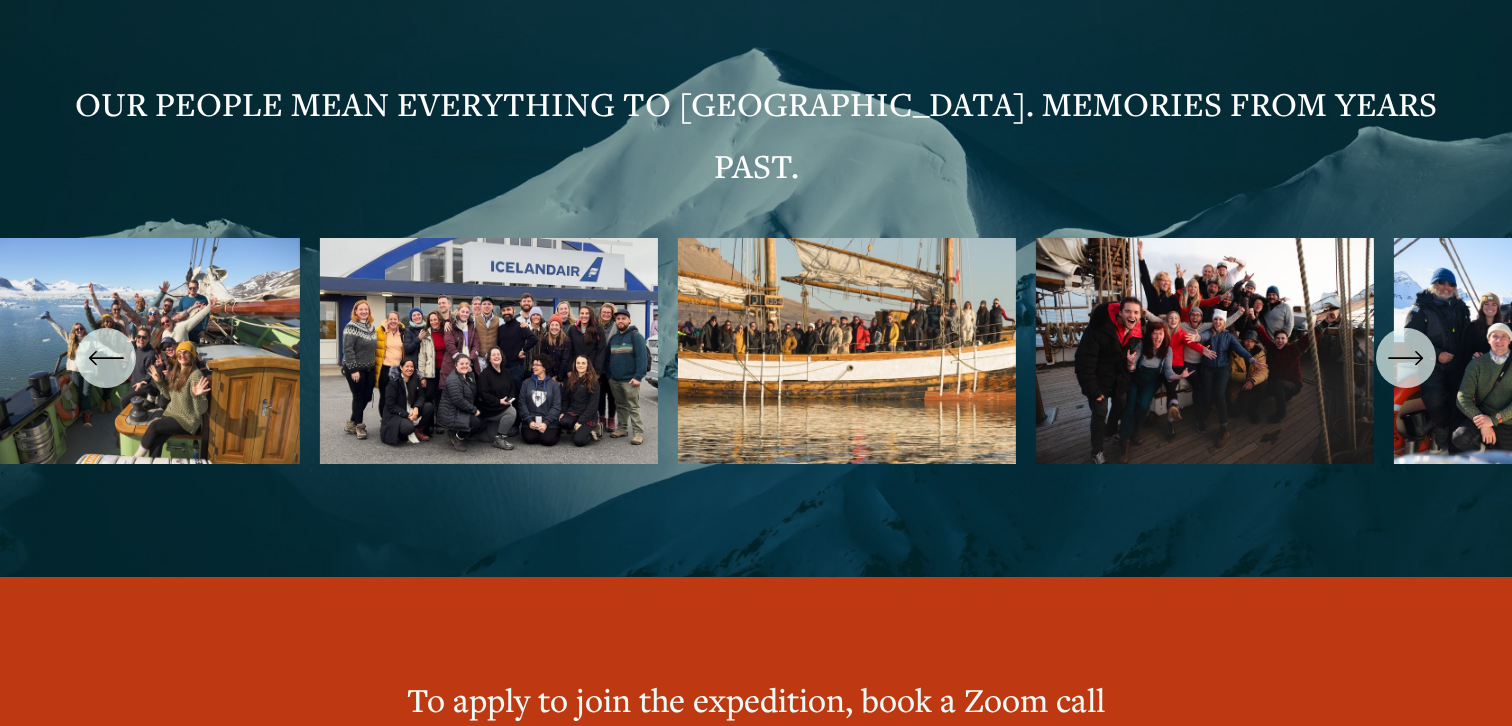 click 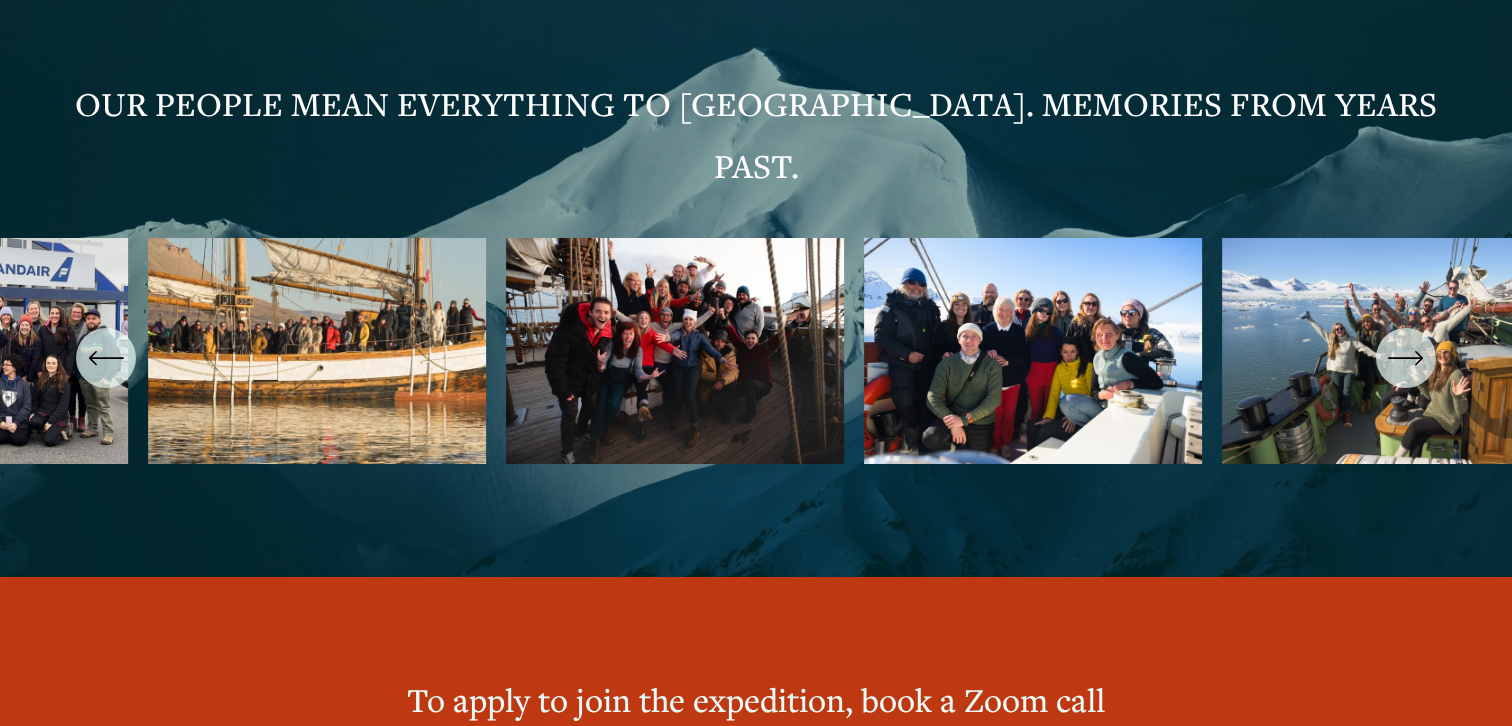 click 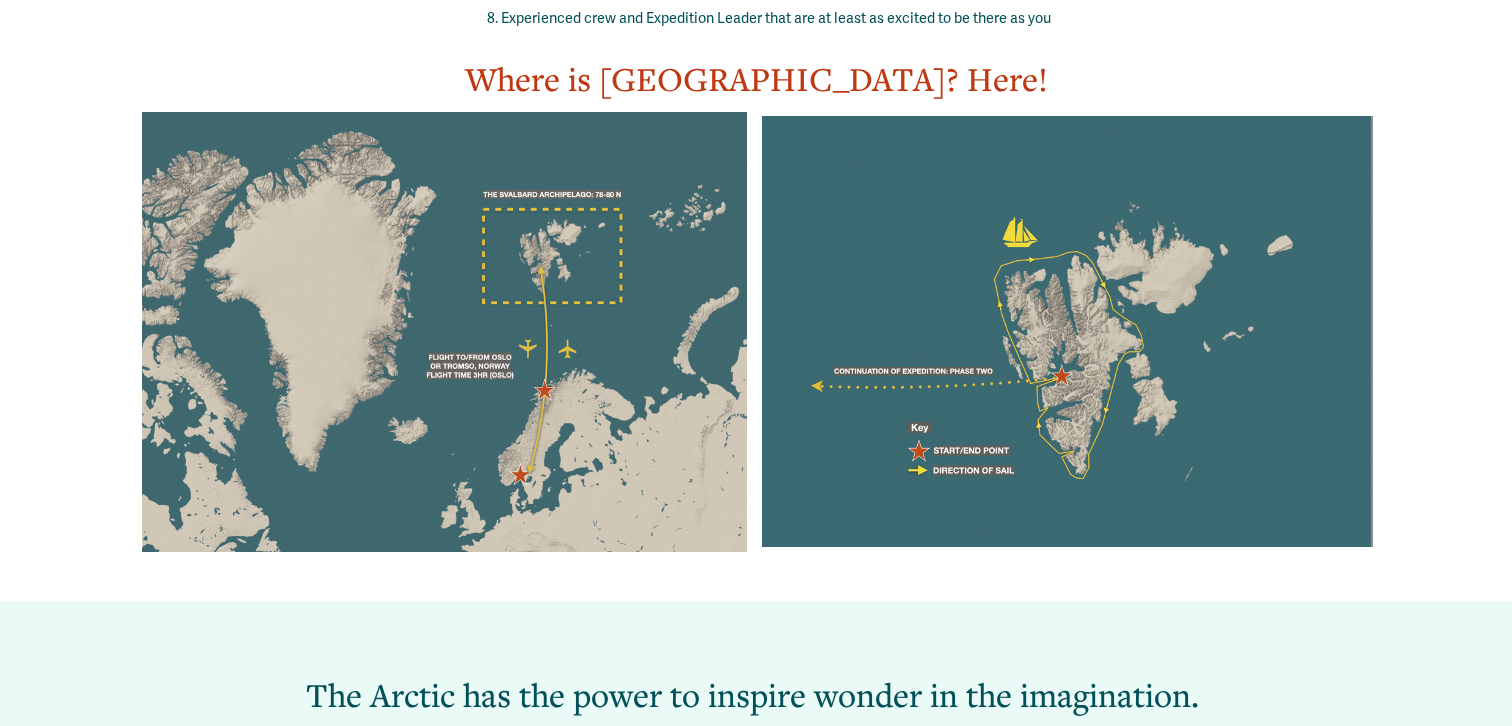 scroll, scrollTop: 1406, scrollLeft: 0, axis: vertical 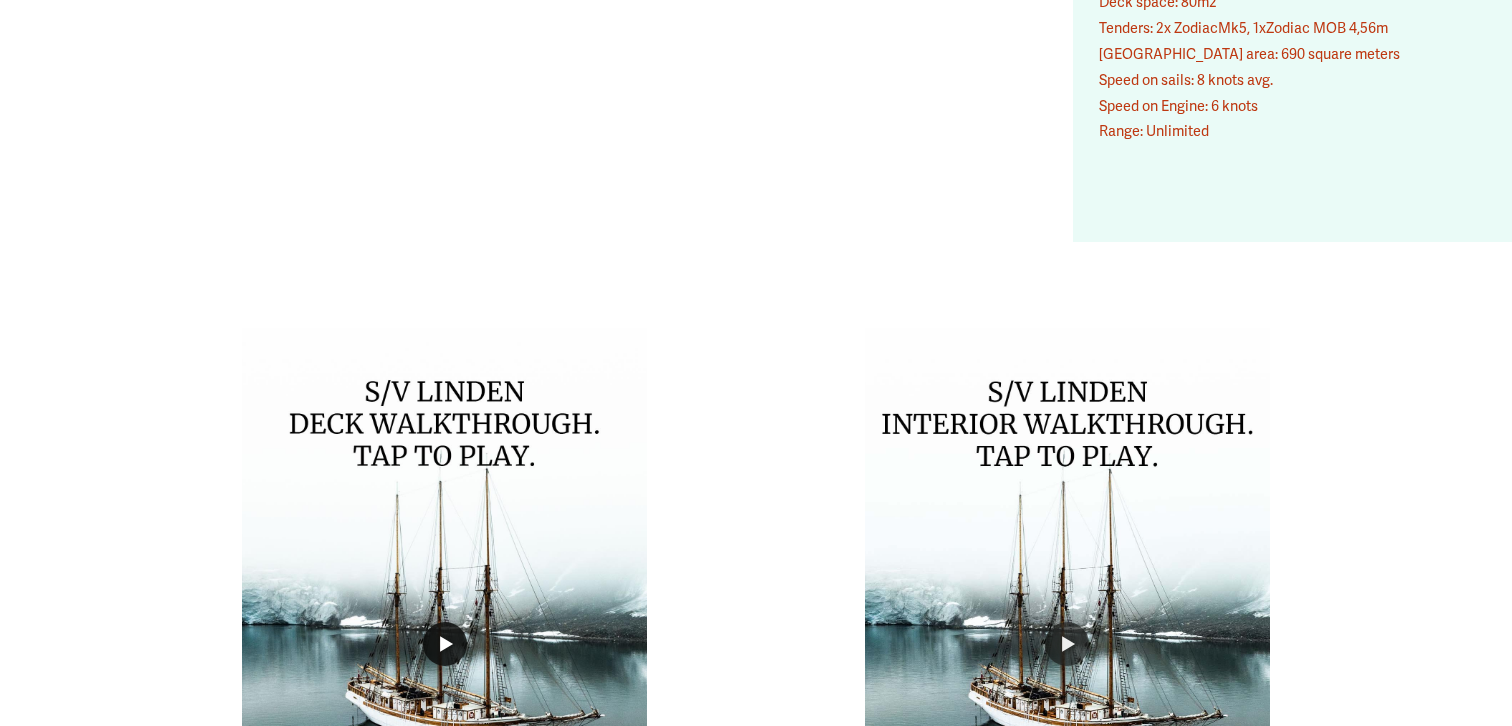 click on "Play" at bounding box center (445, 644) 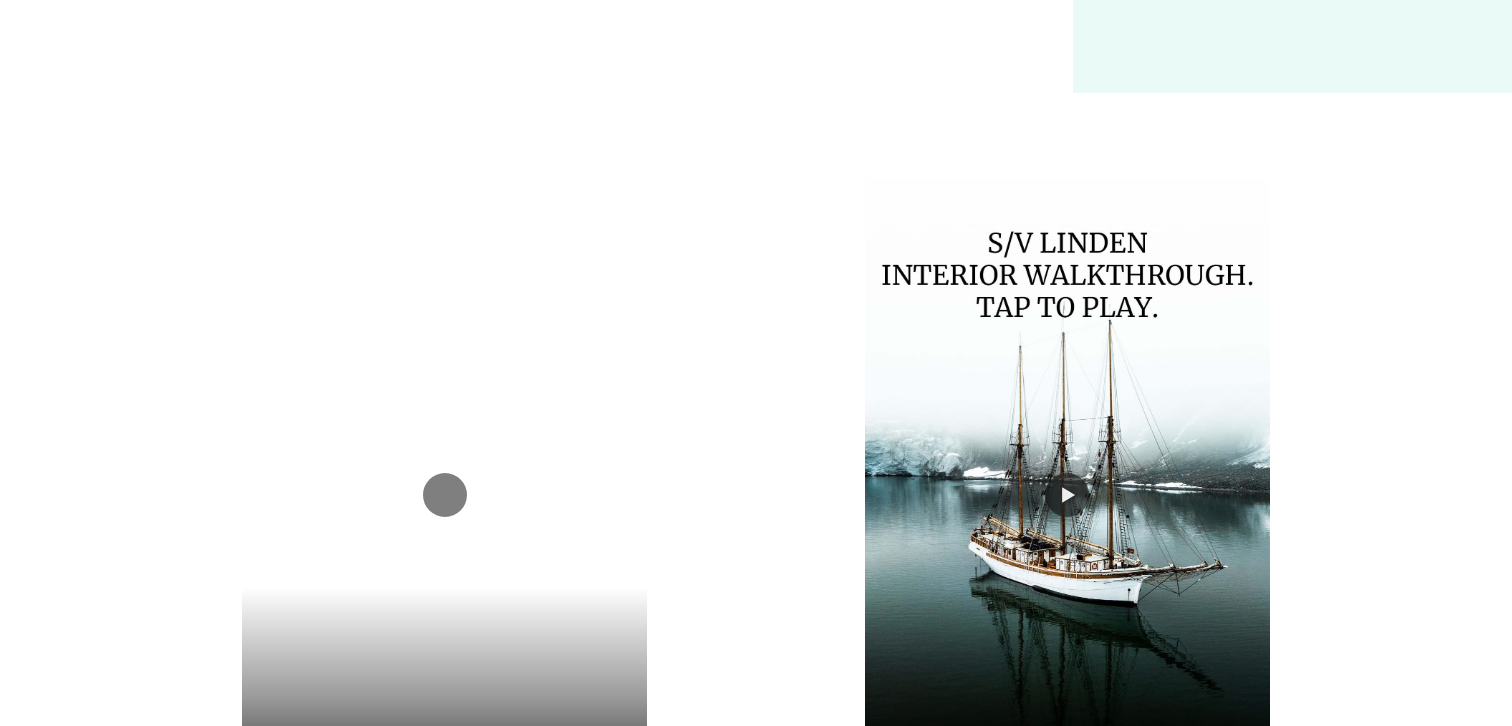 scroll, scrollTop: 15539, scrollLeft: 0, axis: vertical 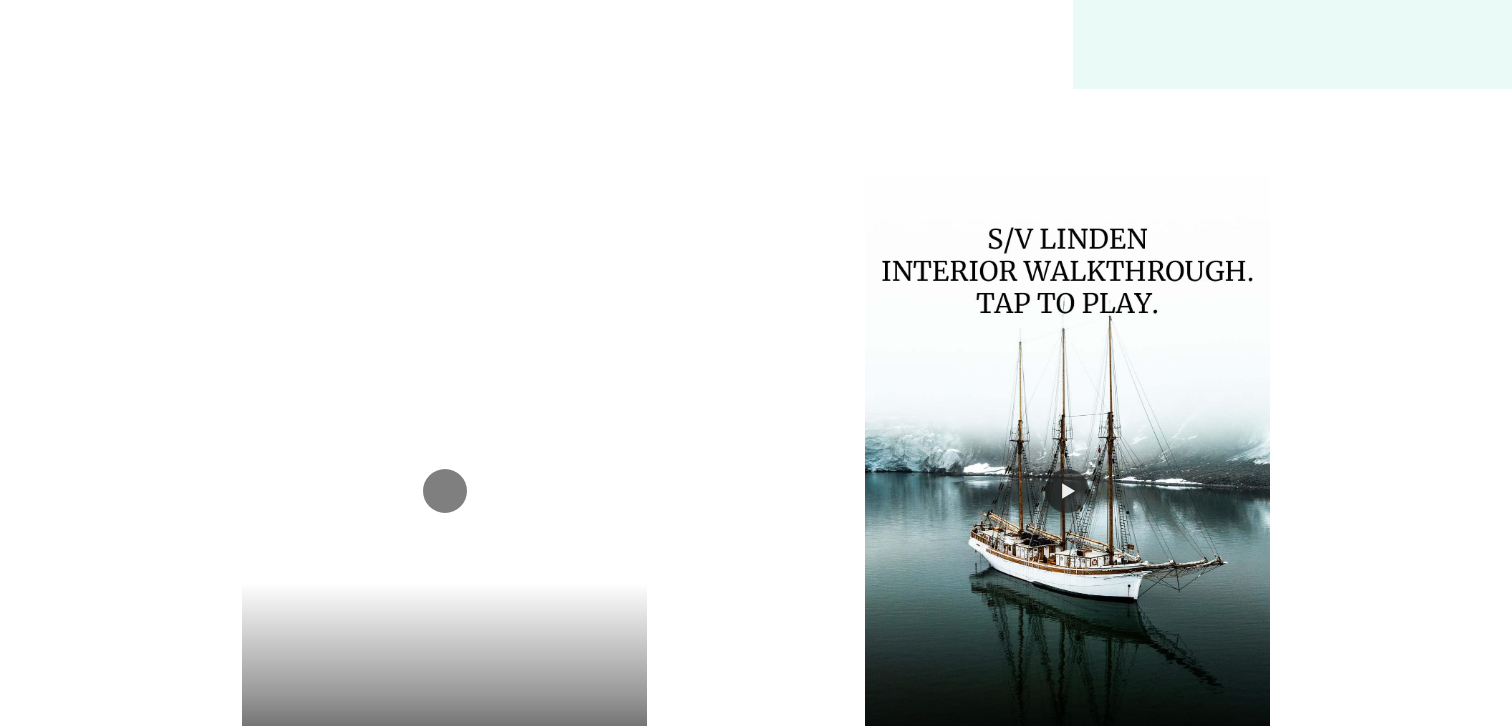 click at bounding box center [444, 796] 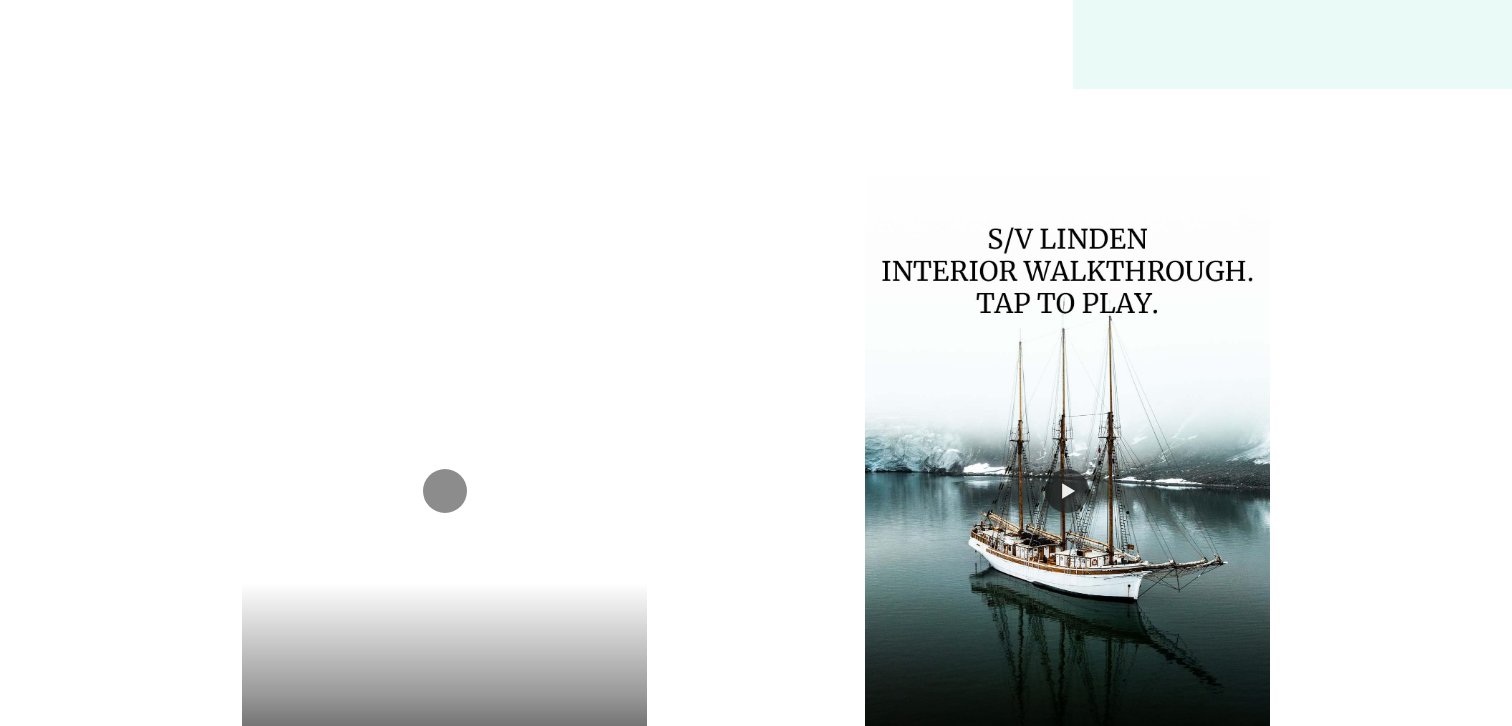 click at bounding box center [444, 796] 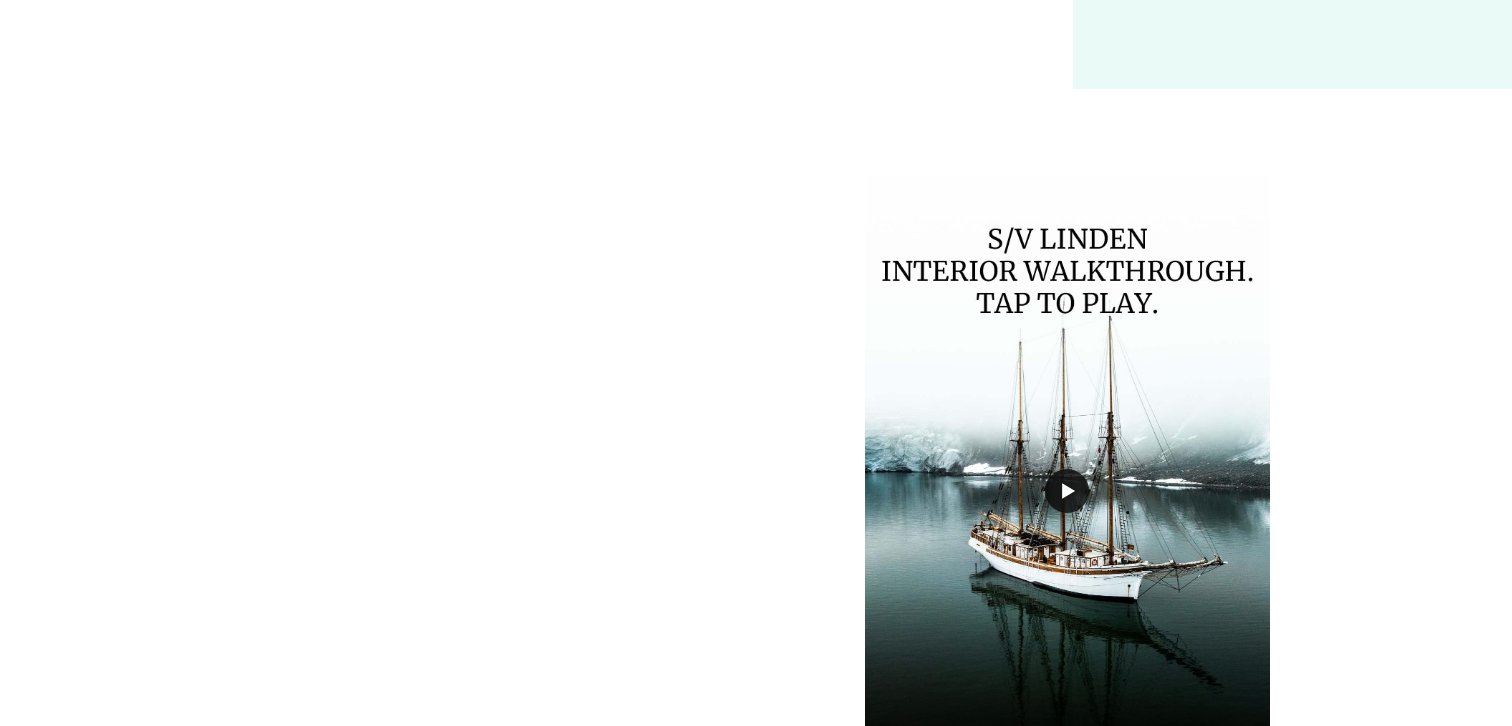 click on "Play" at bounding box center (1067, 491) 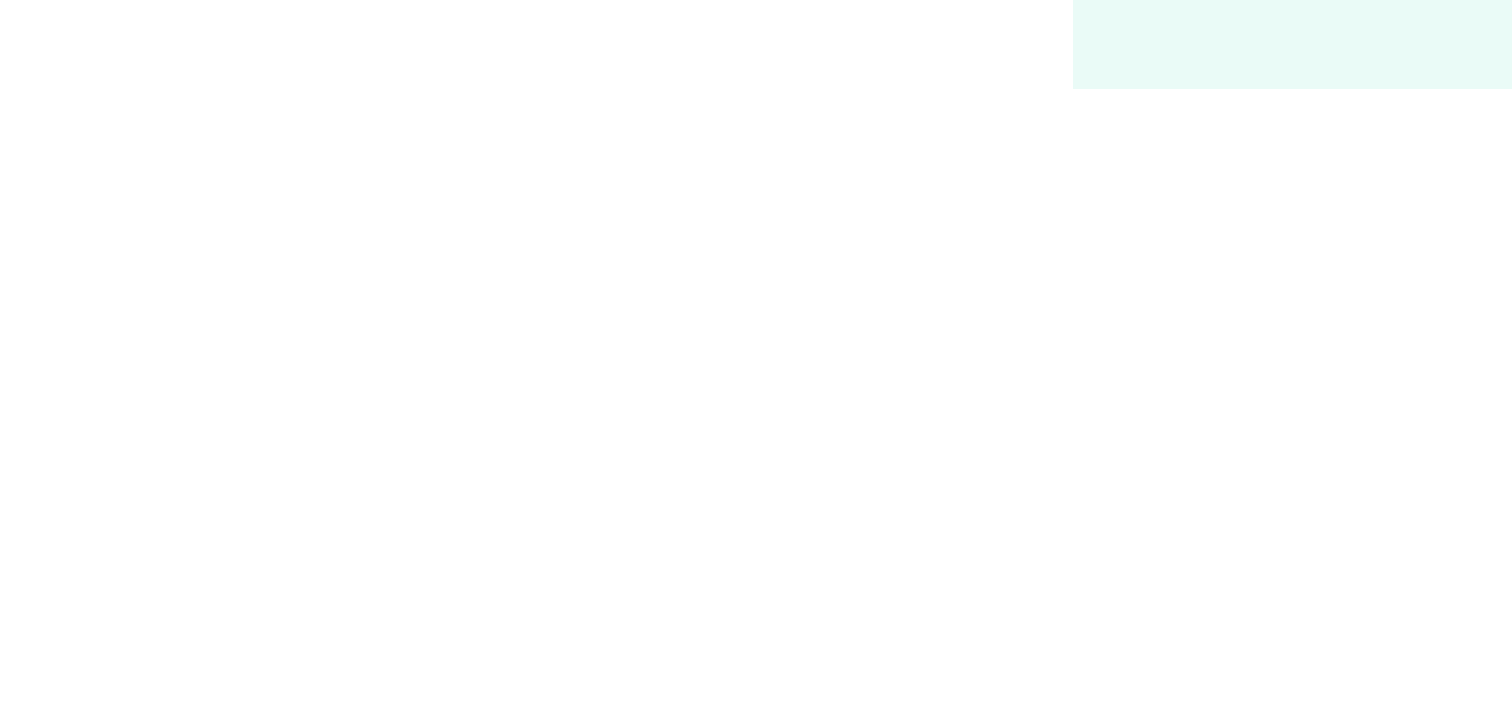 type on "****" 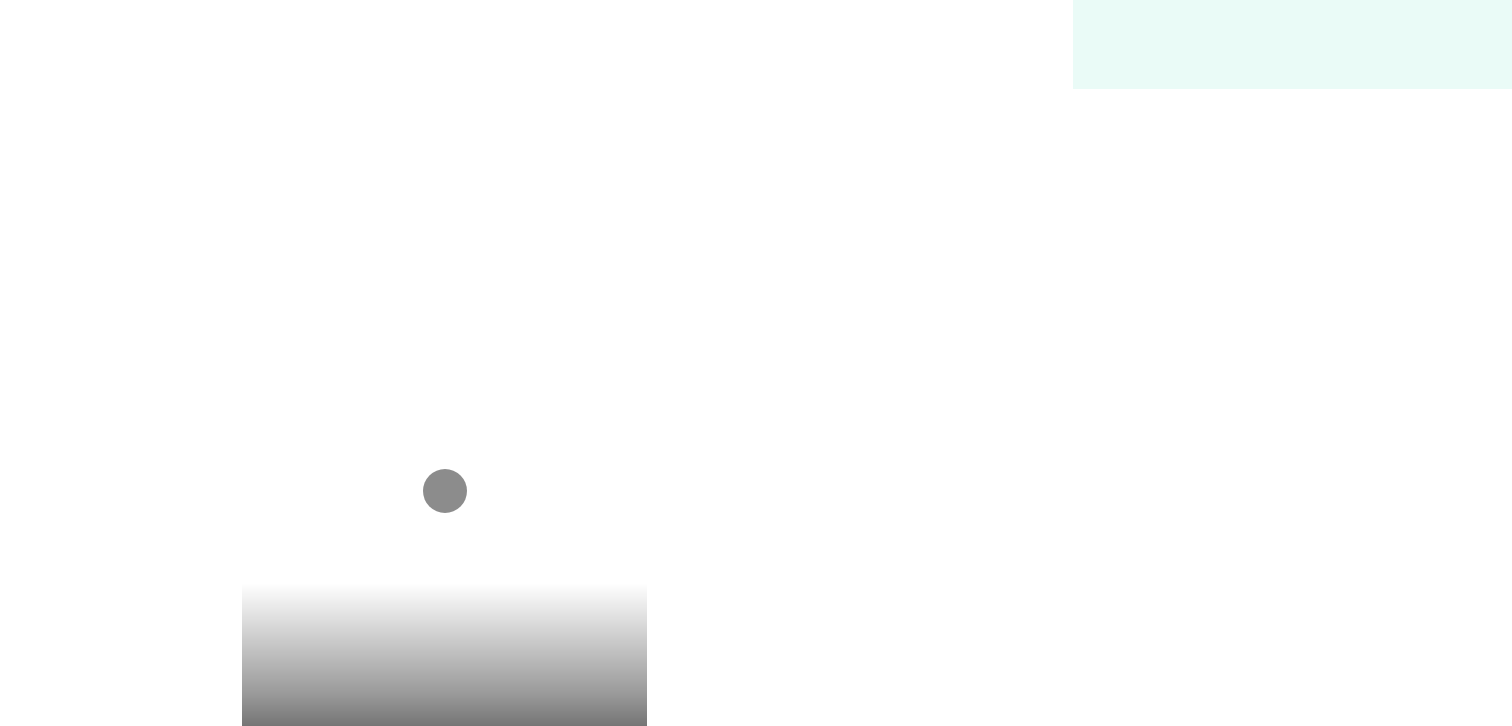 type on "***" 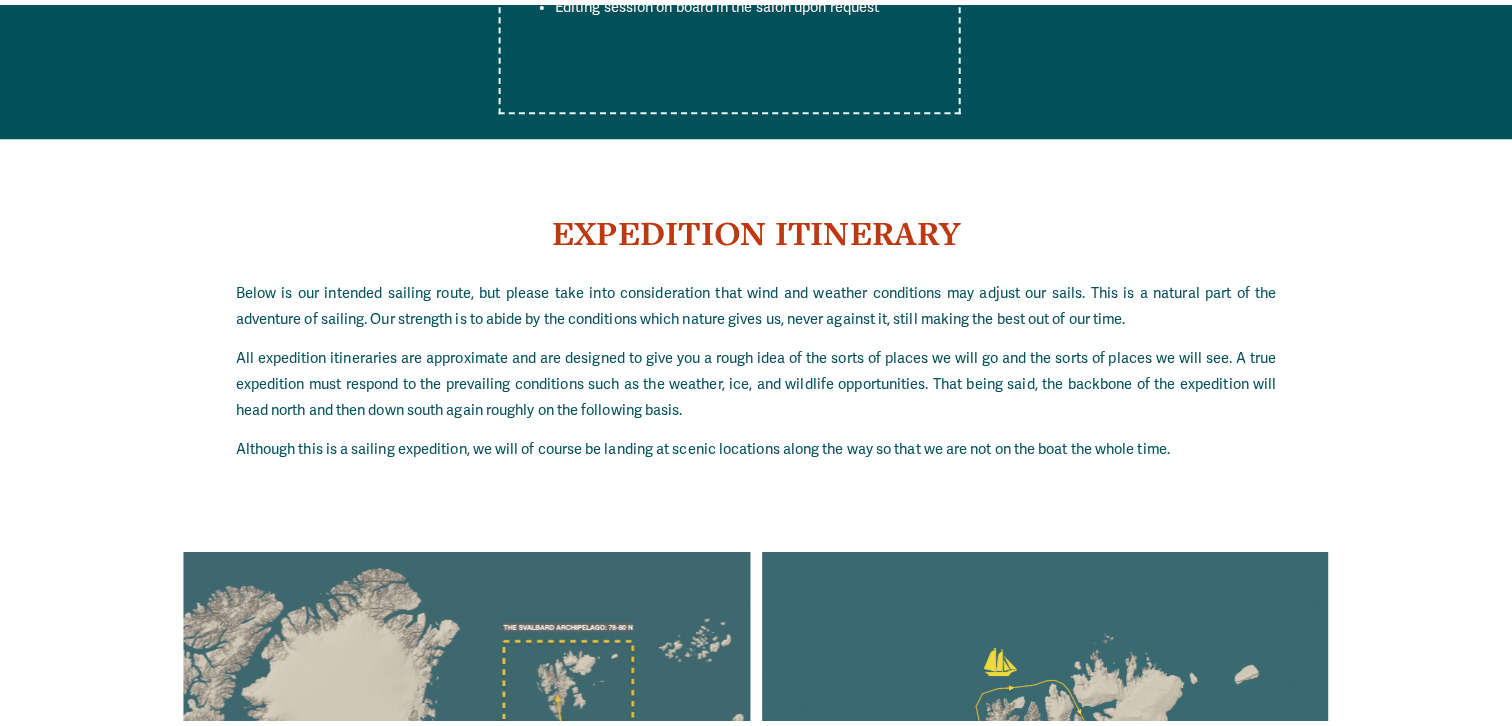 scroll, scrollTop: 17292, scrollLeft: 0, axis: vertical 